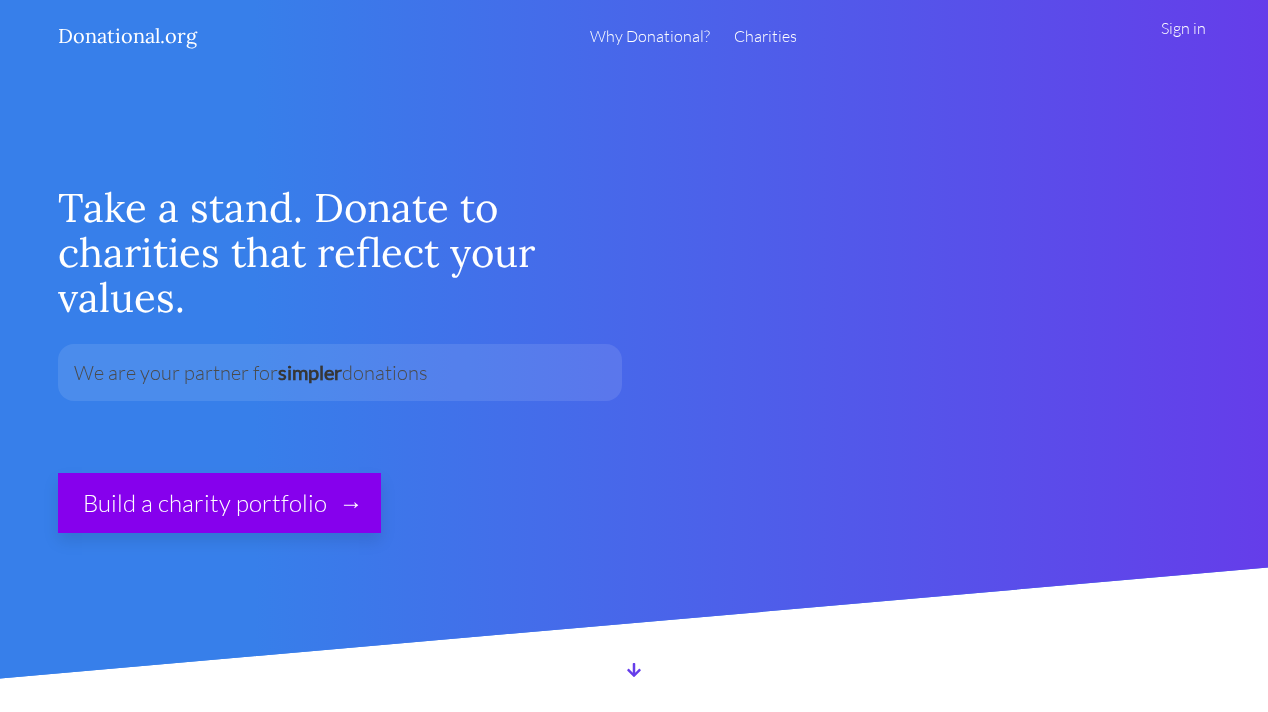 scroll, scrollTop: 0, scrollLeft: 0, axis: both 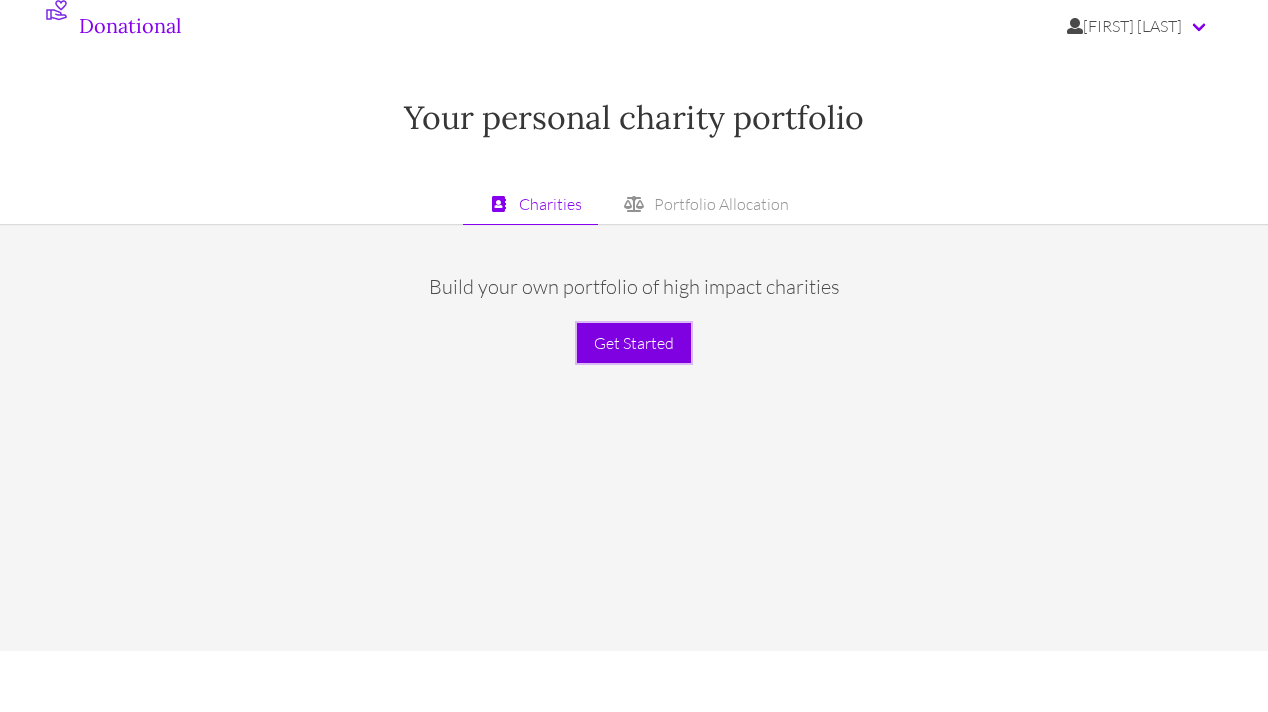 click on "Get Started" at bounding box center [634, 343] 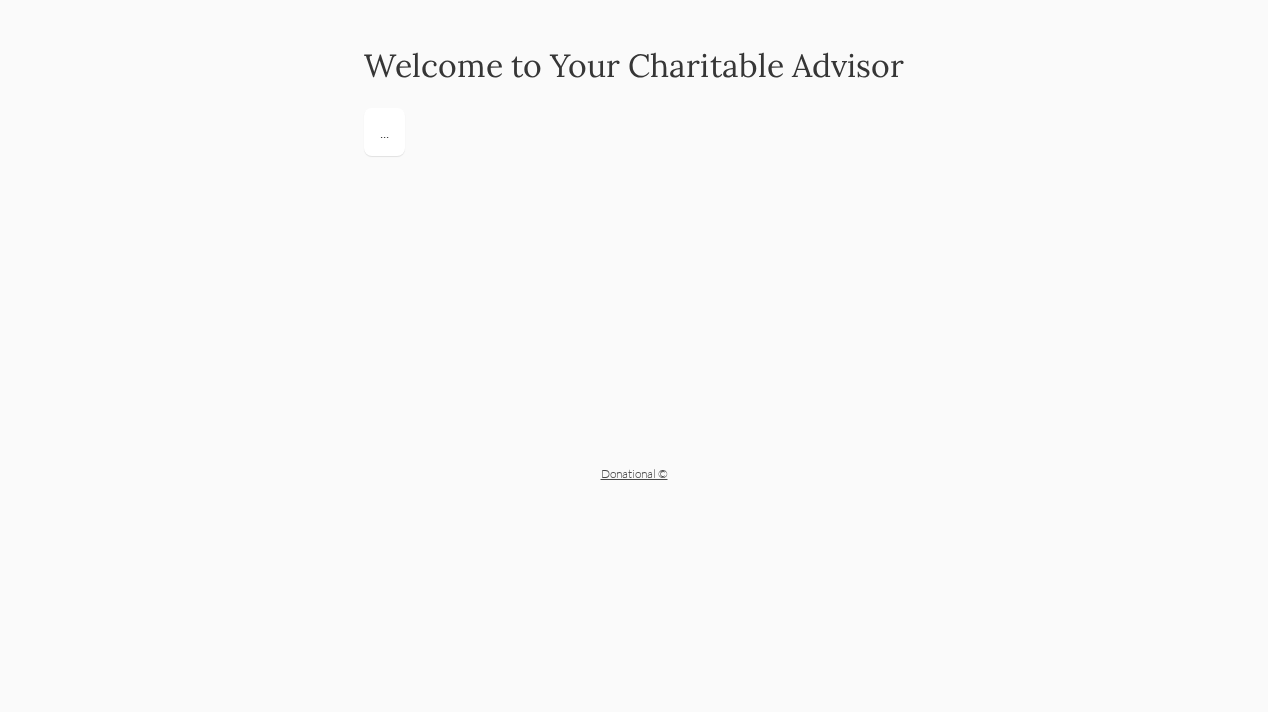 click on "Welcome to Your Charitable Advisor" at bounding box center [634, 205] 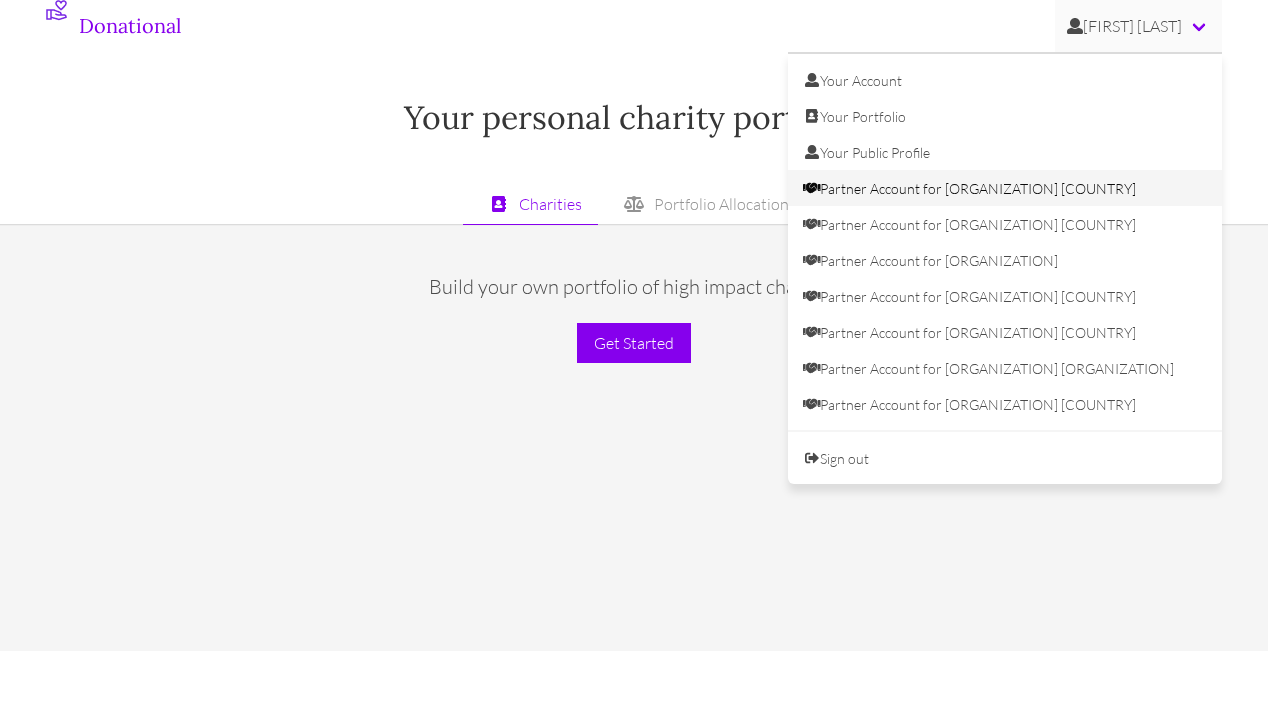 click on "Partner Account for EA Christians UK" at bounding box center (1005, 188) 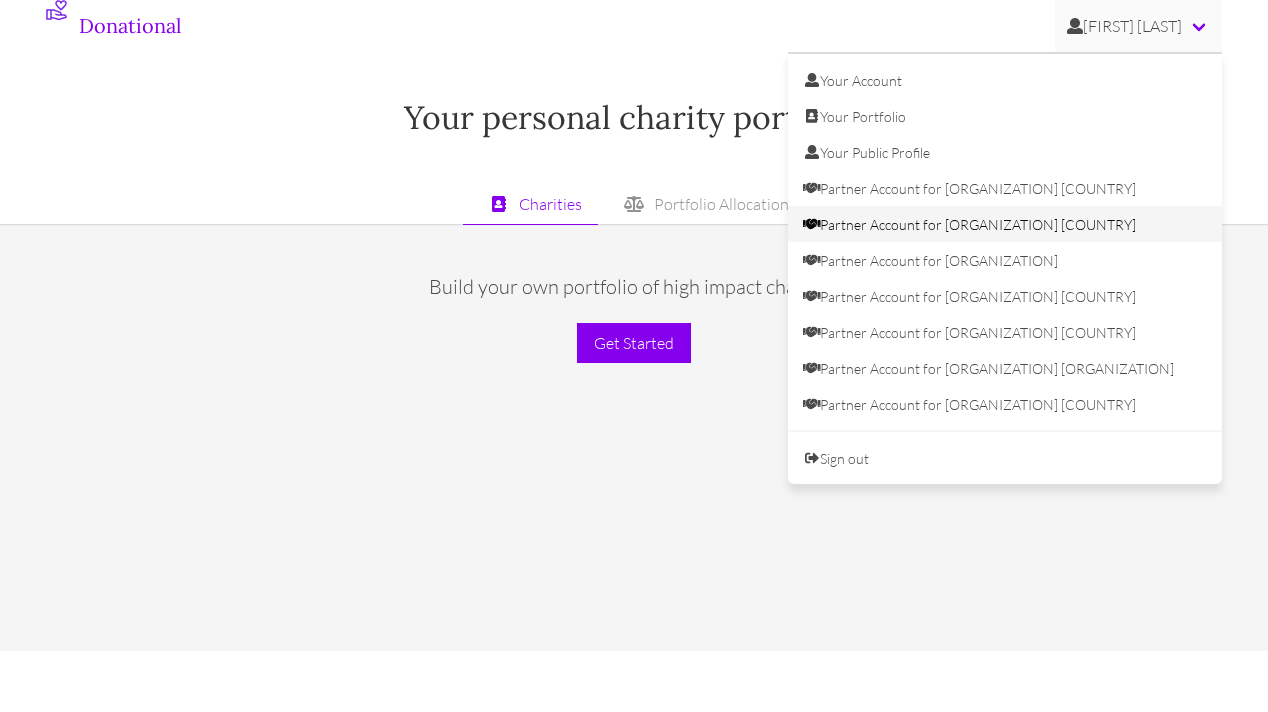 click on "Partner Account for EA Christians USA" at bounding box center (1005, 224) 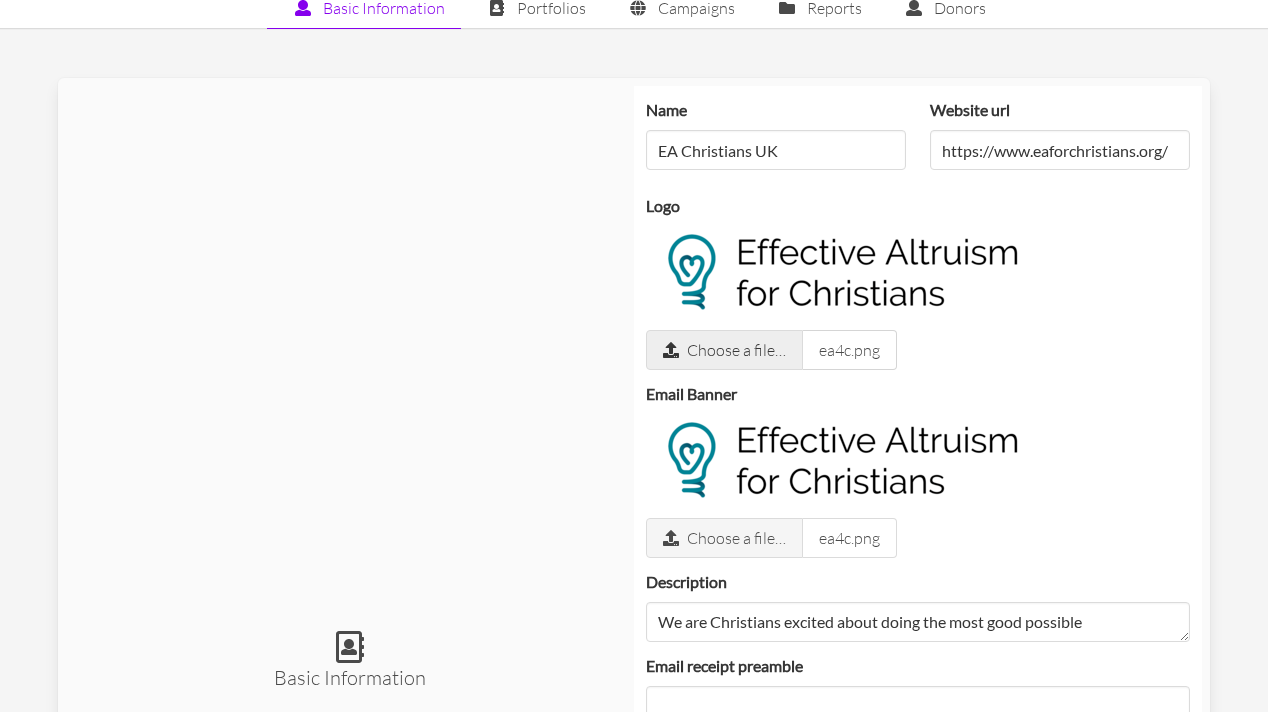 scroll, scrollTop: 0, scrollLeft: 0, axis: both 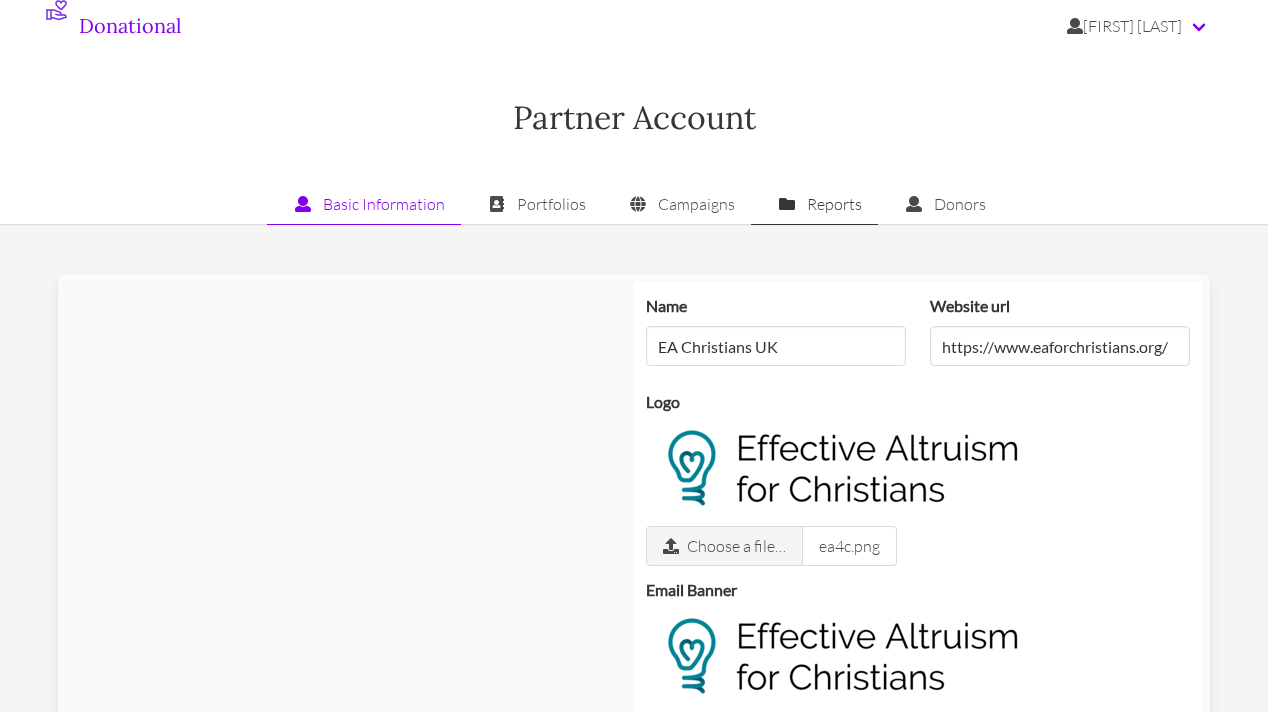 click on "Reports" at bounding box center [814, 204] 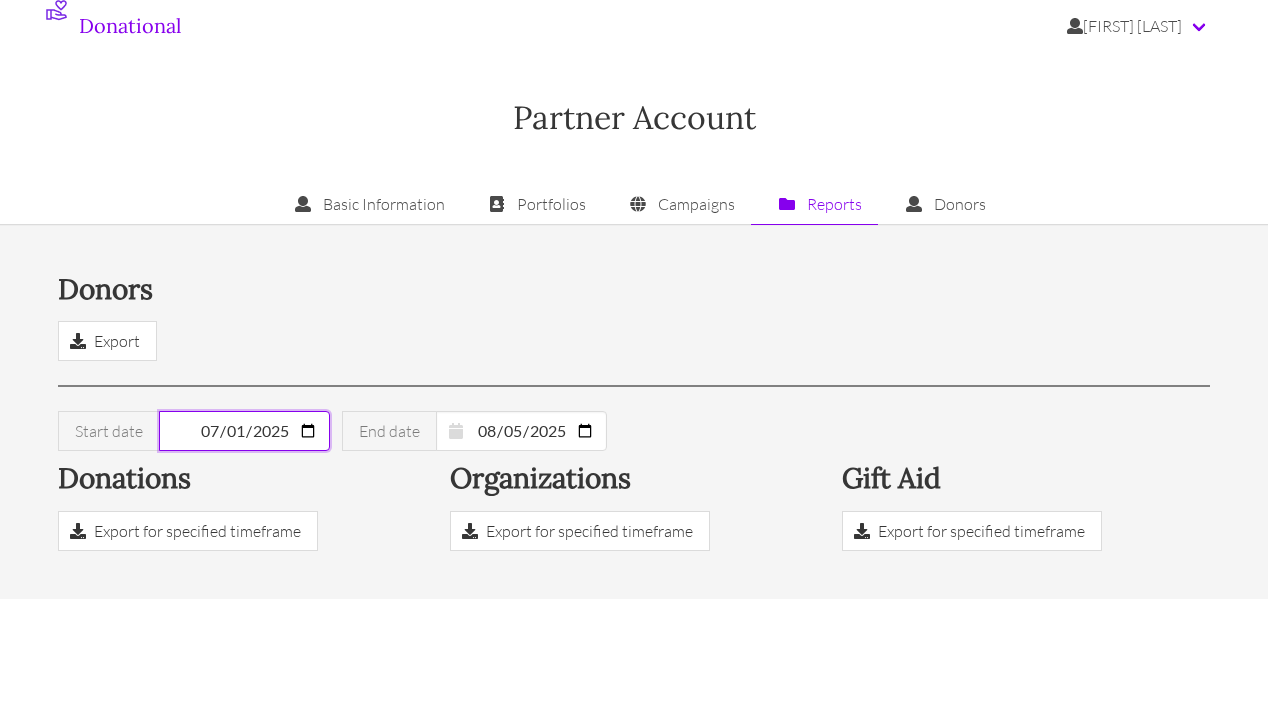 click on "2025-07-01" at bounding box center (244, 431) 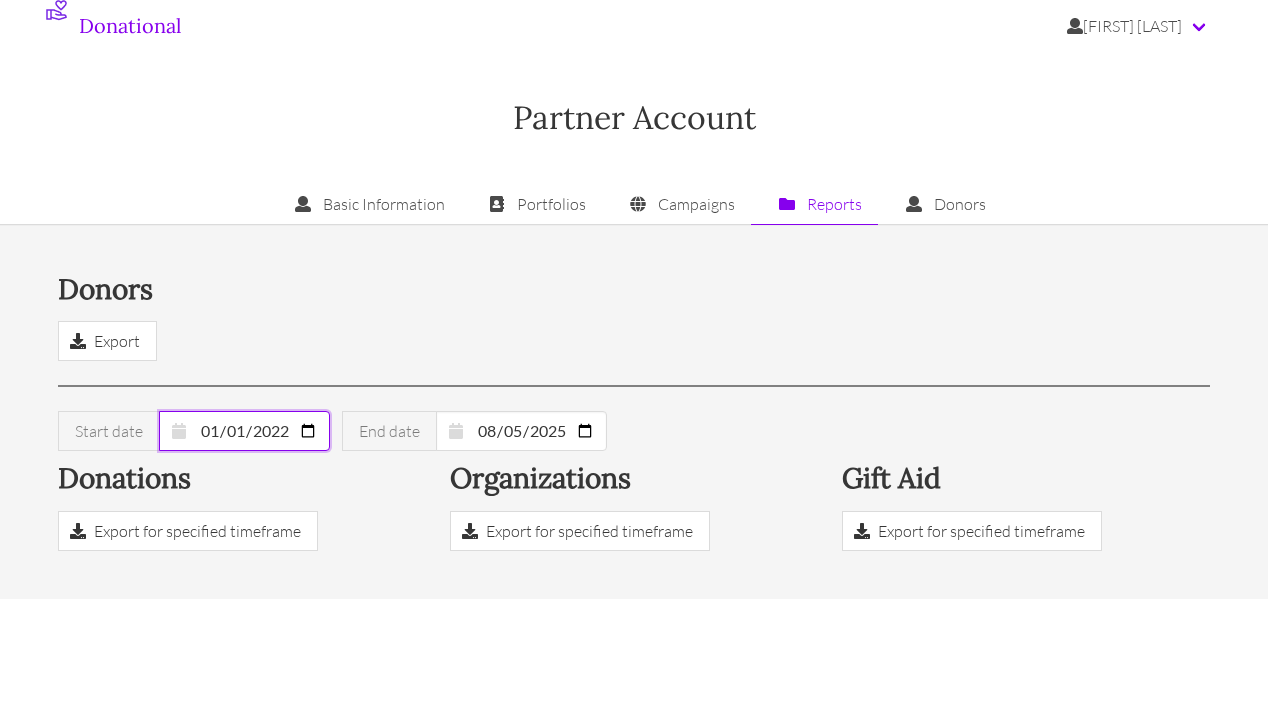 type on "2022-01-01" 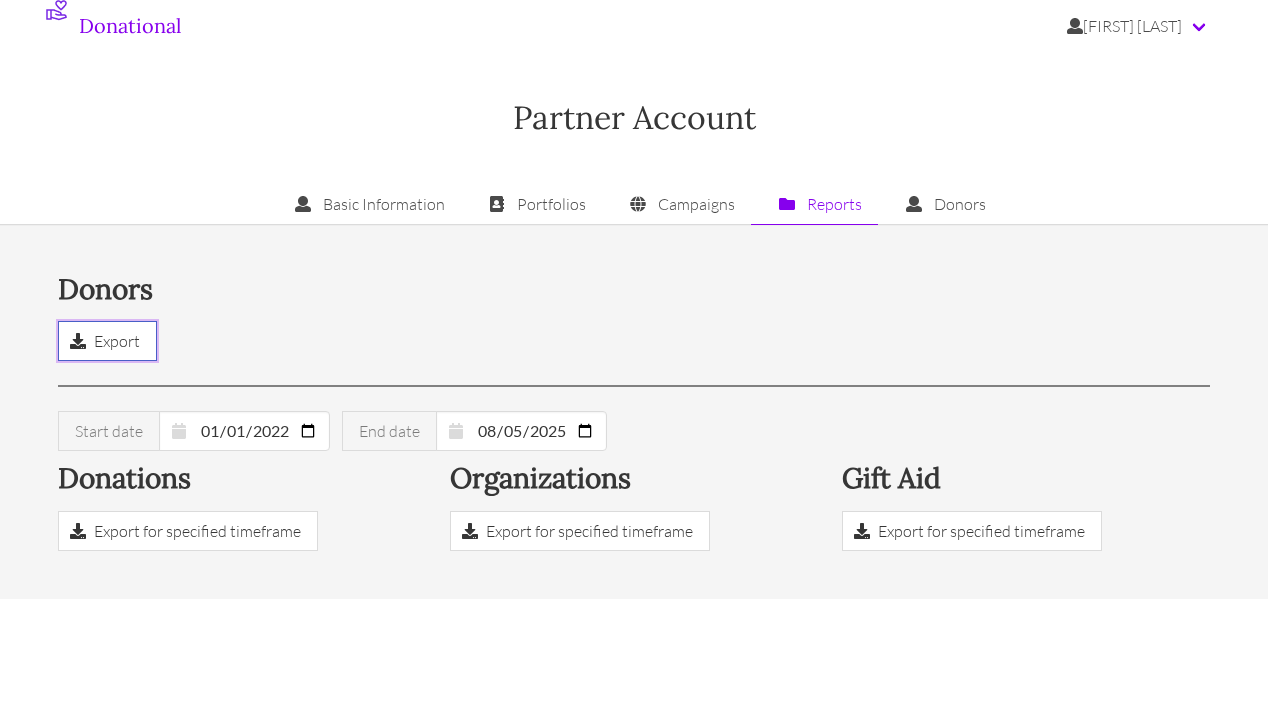 click on "Export" at bounding box center [117, 341] 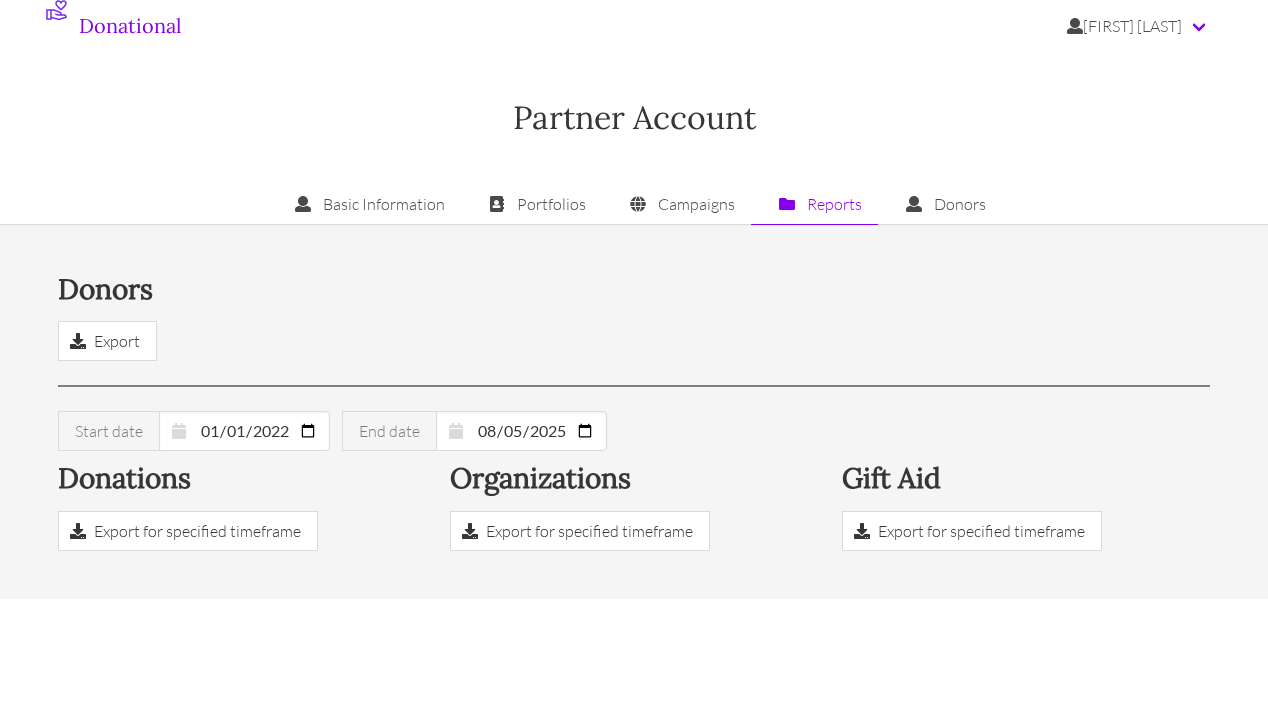 click on "Basic Information Portfolios Campaigns Reports Donors" at bounding box center (634, 204) 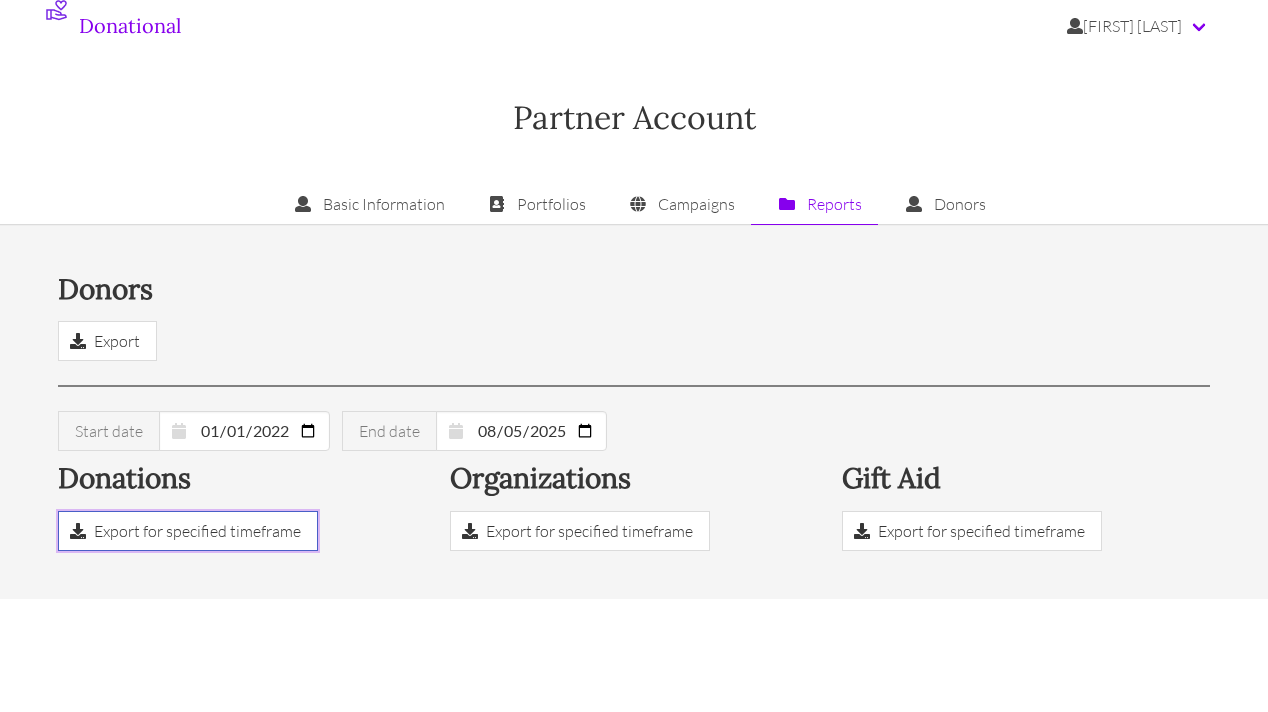 click on "Export for specified timeframe" at bounding box center (197, 531) 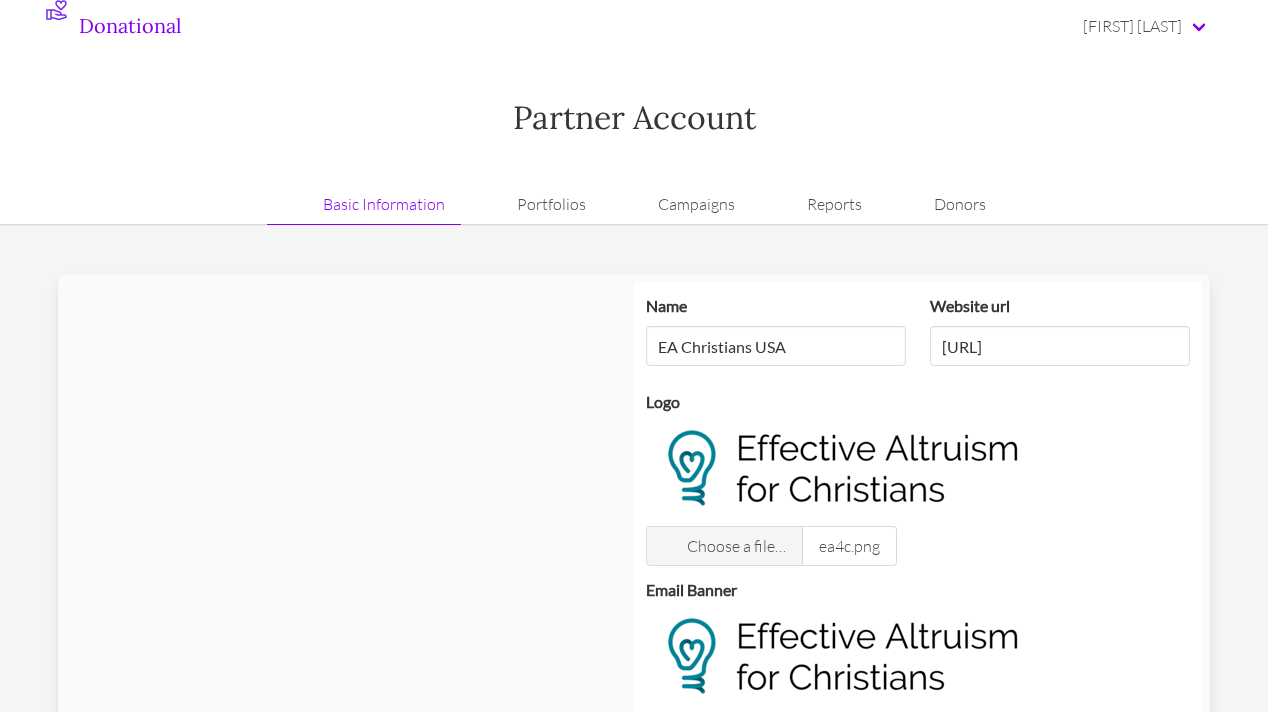 scroll, scrollTop: 0, scrollLeft: 0, axis: both 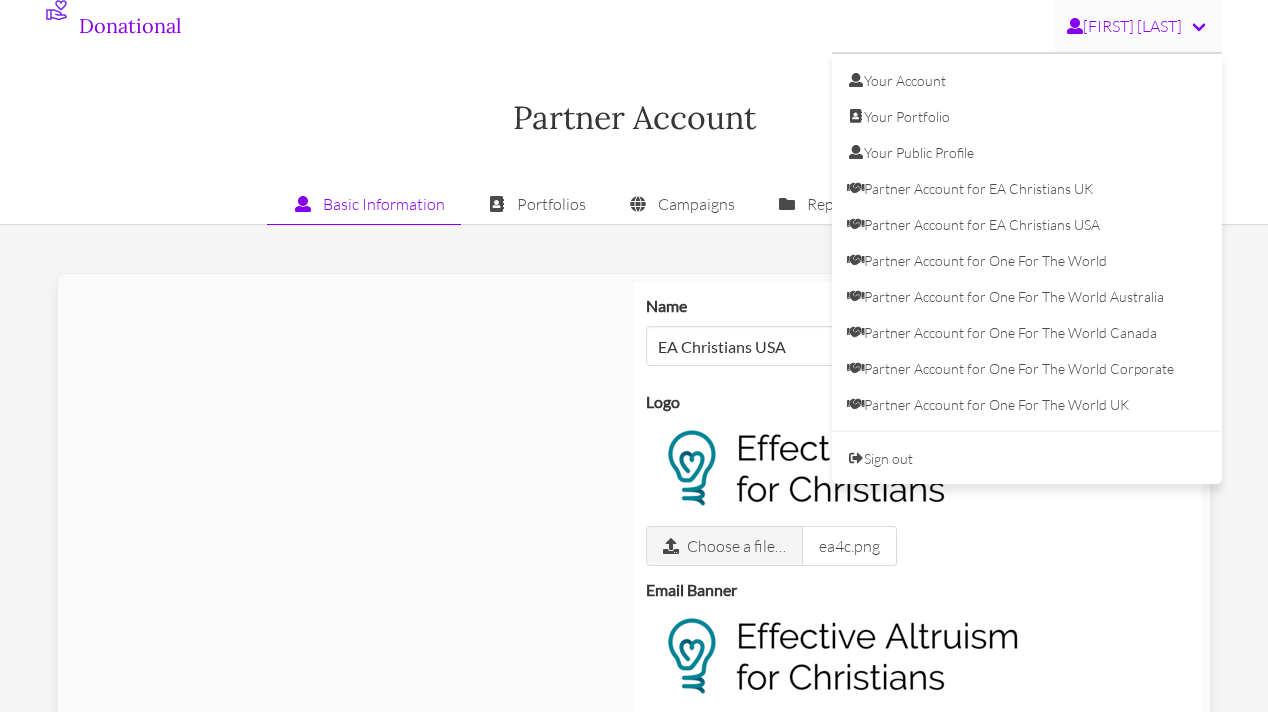 click on "[FIRST] [LAST]" at bounding box center (1138, 26) 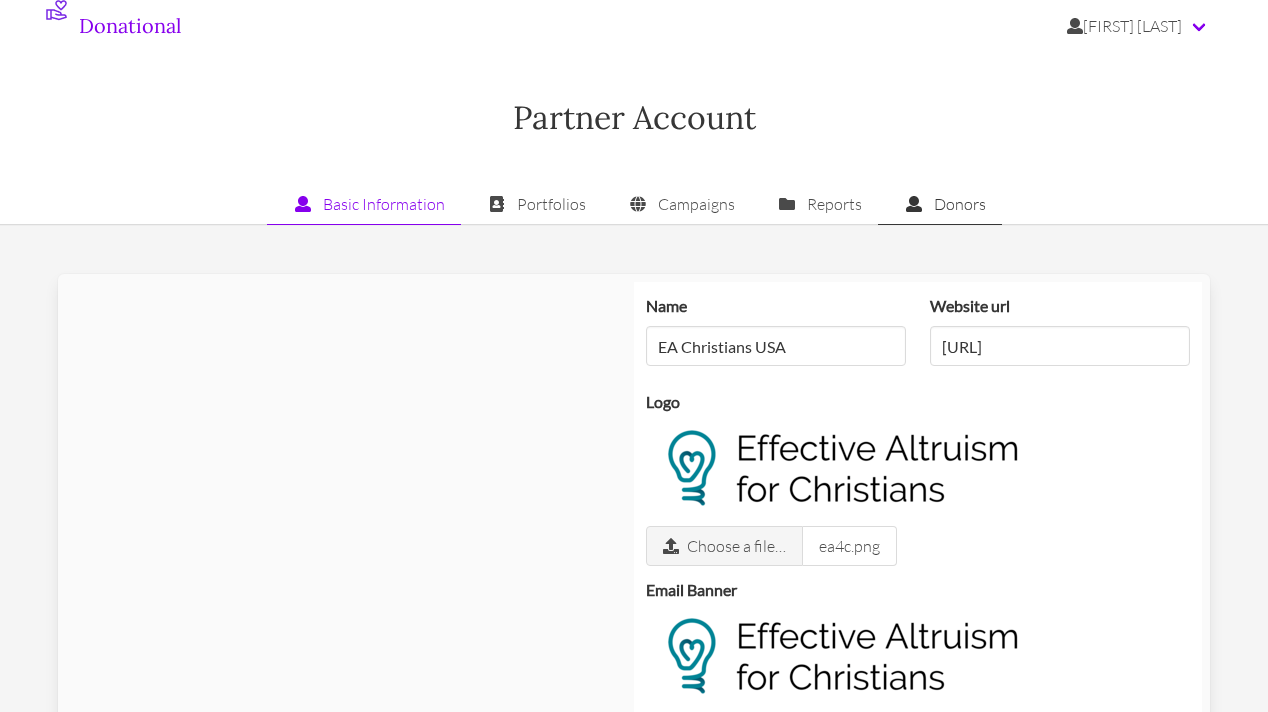 click on "Donors" at bounding box center (940, 204) 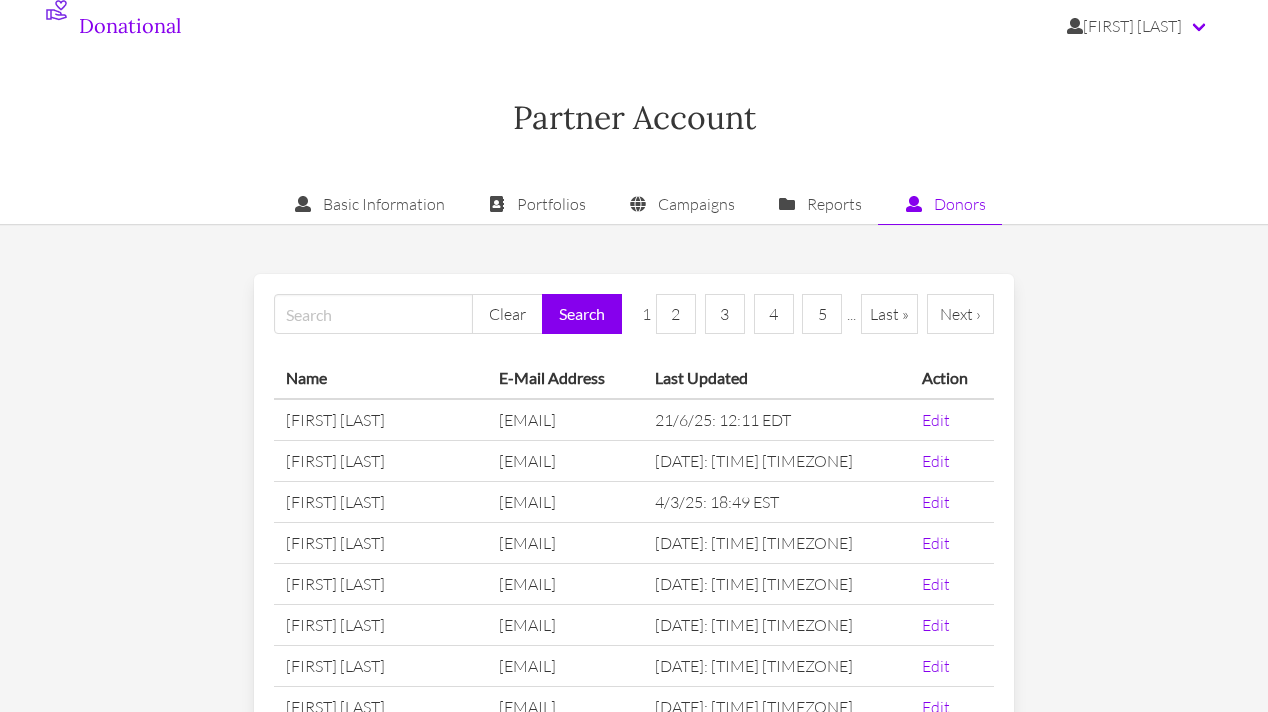 click on "Reports" at bounding box center (814, 204) 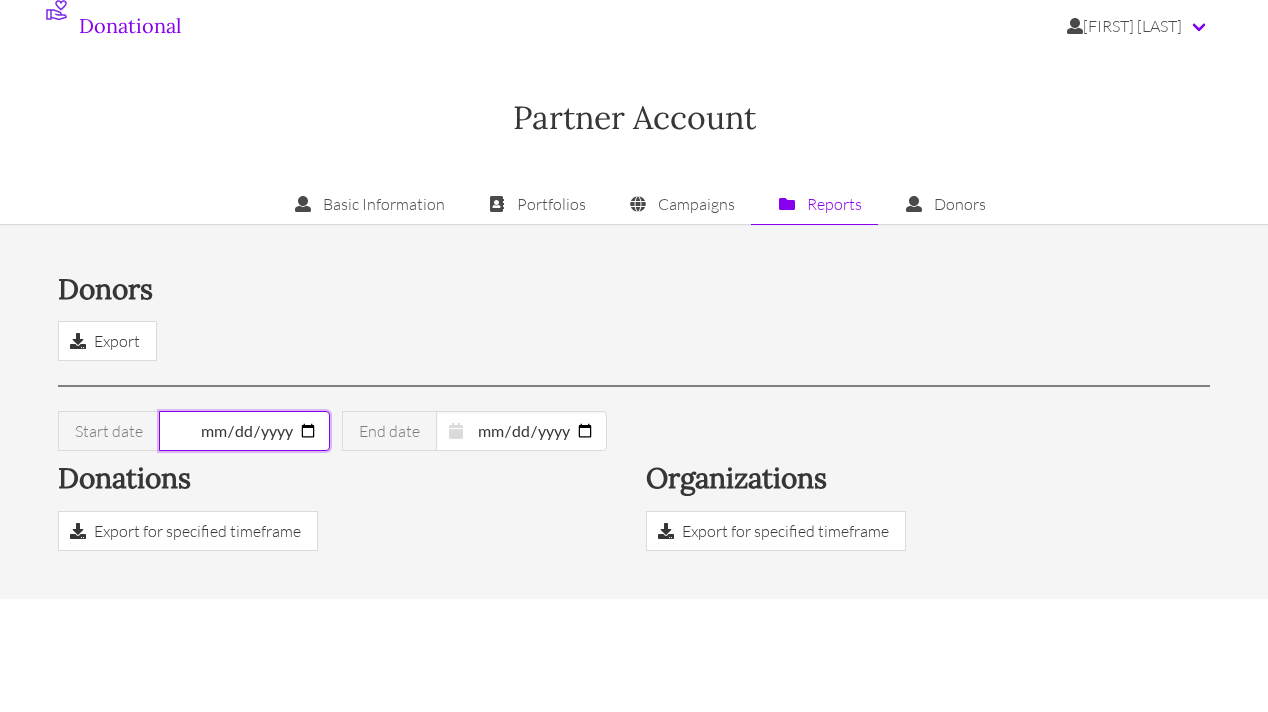 click on "[DATE]" at bounding box center (244, 431) 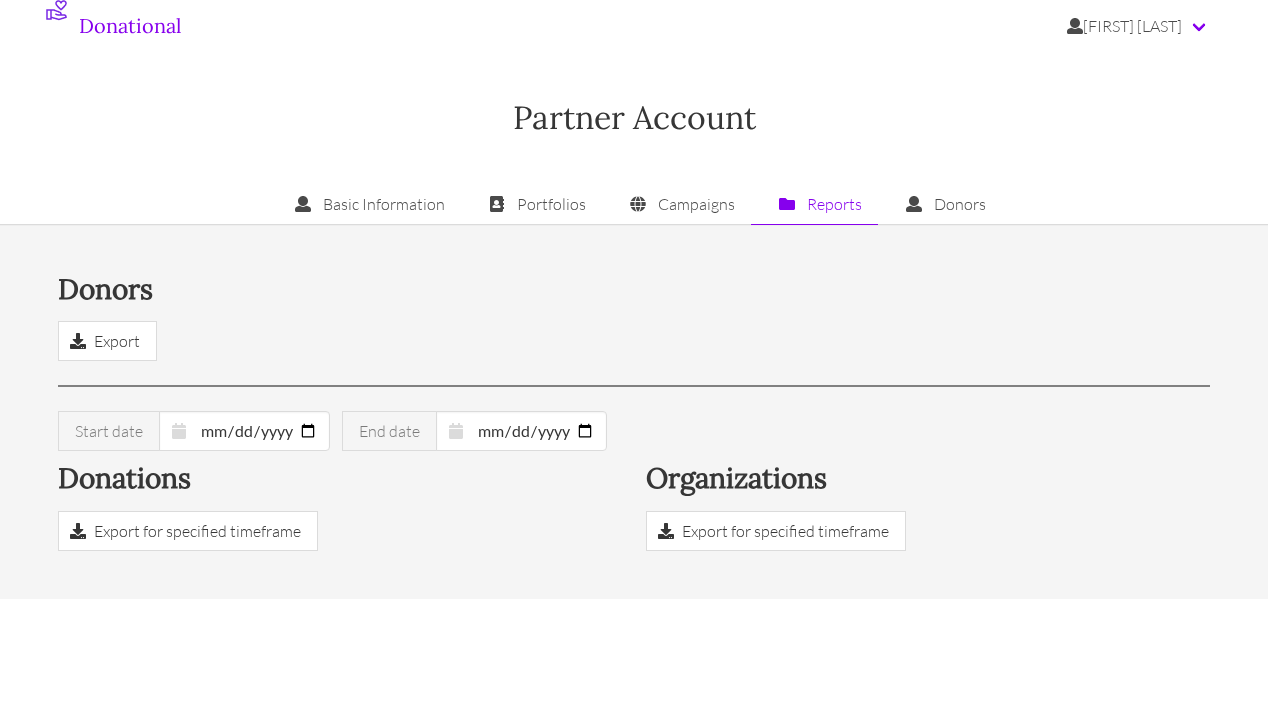 type on "[DATE]" 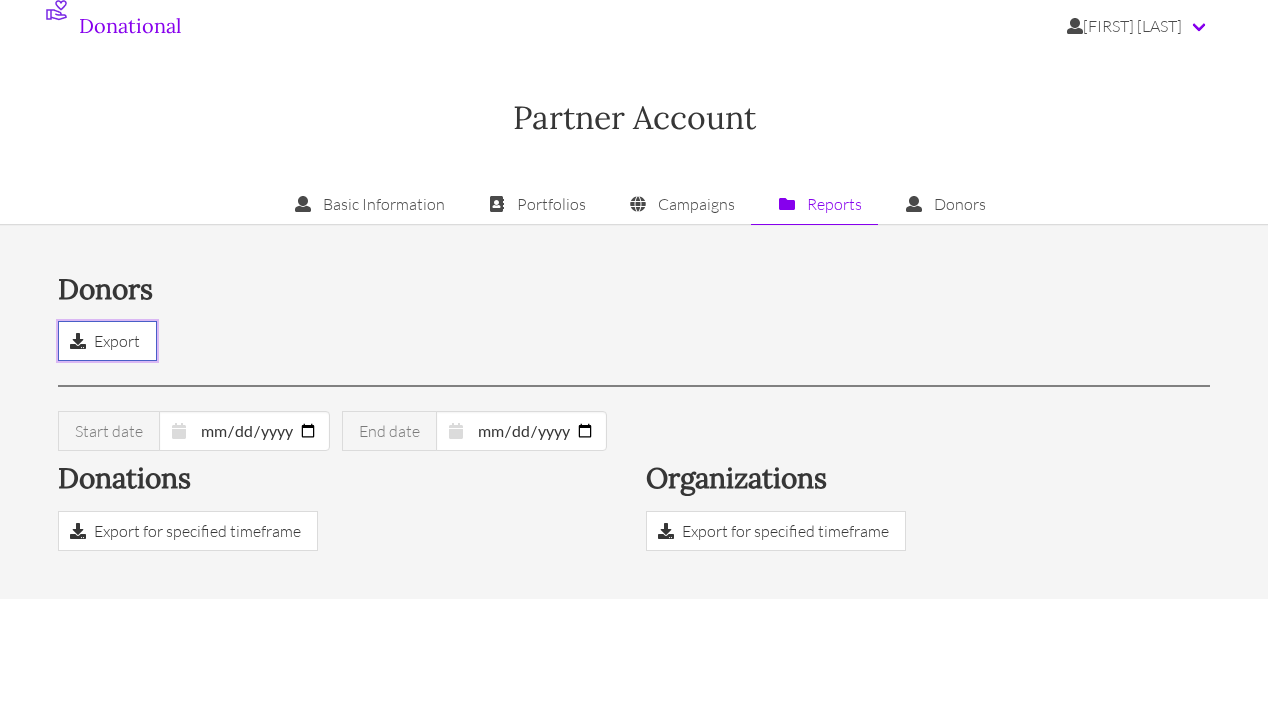 click on "Export" at bounding box center (117, 341) 